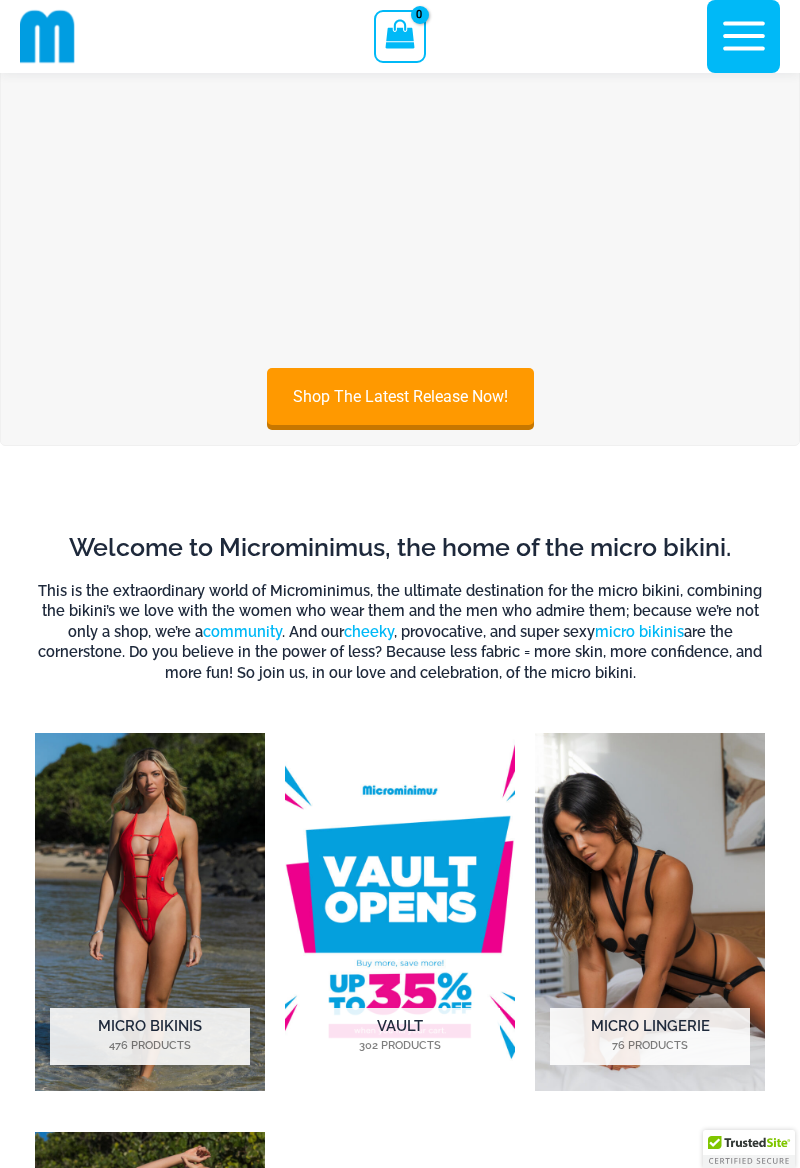 scroll, scrollTop: 42, scrollLeft: 0, axis: vertical 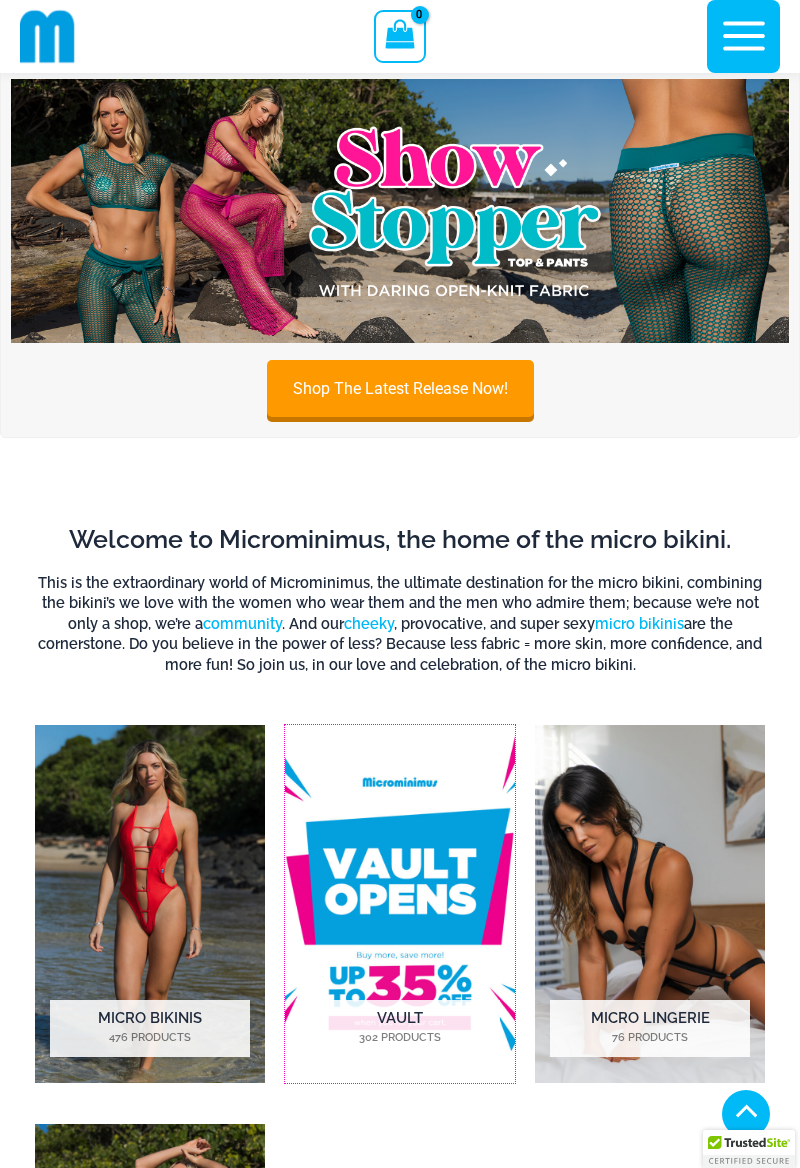 click on "Vault 302 Products" at bounding box center (400, 1028) 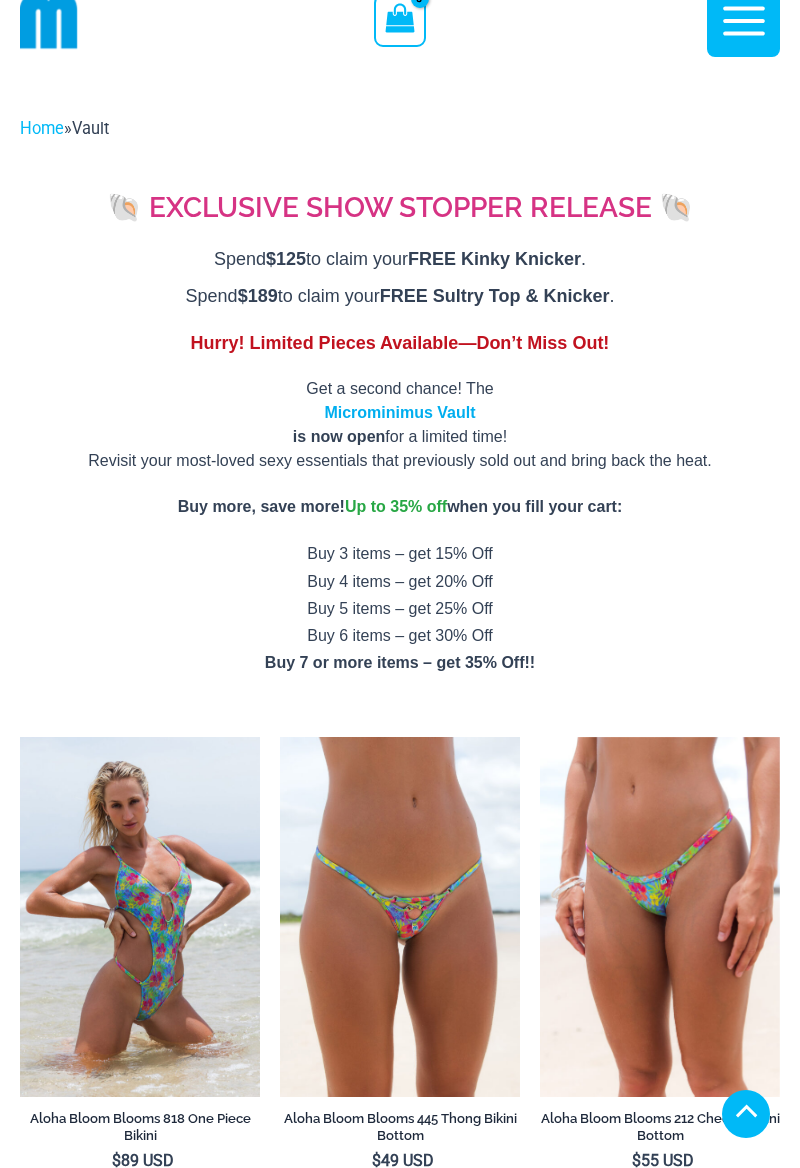 scroll, scrollTop: 607, scrollLeft: 0, axis: vertical 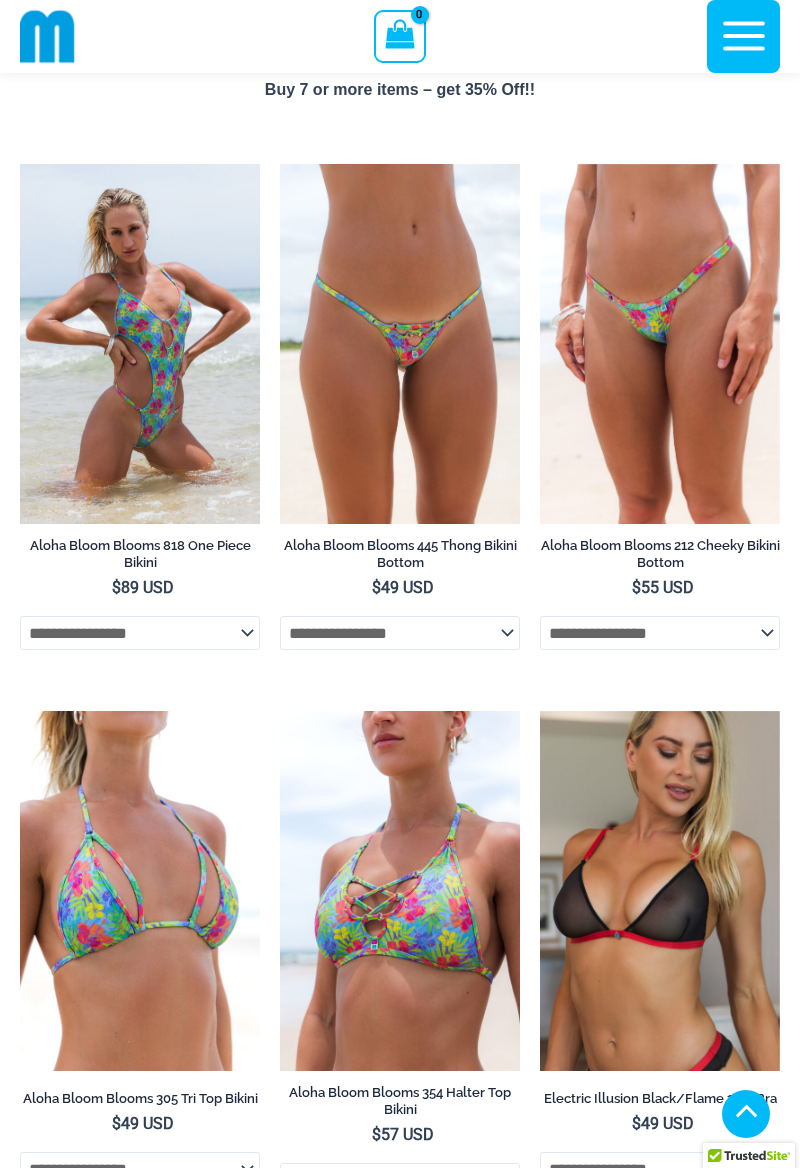click on "2" at bounding box center [91, 6221] 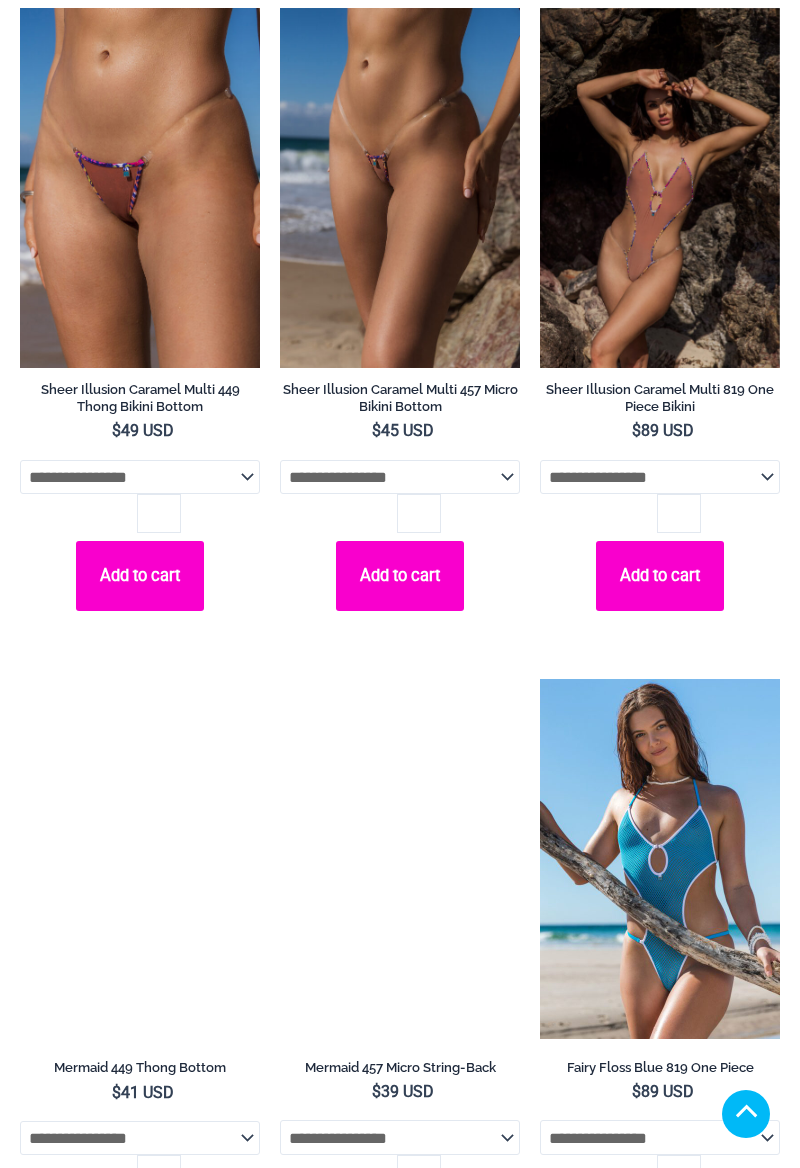 scroll, scrollTop: 374, scrollLeft: 0, axis: vertical 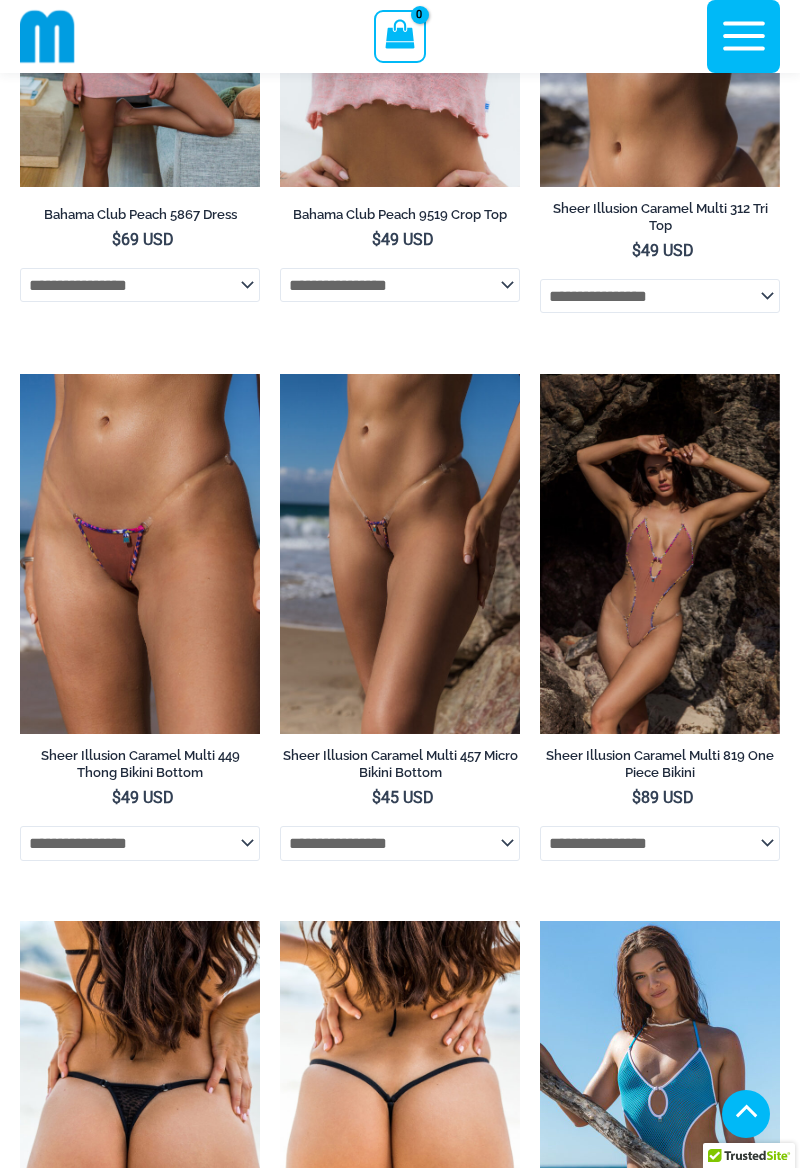 click at bounding box center [540, 1458] 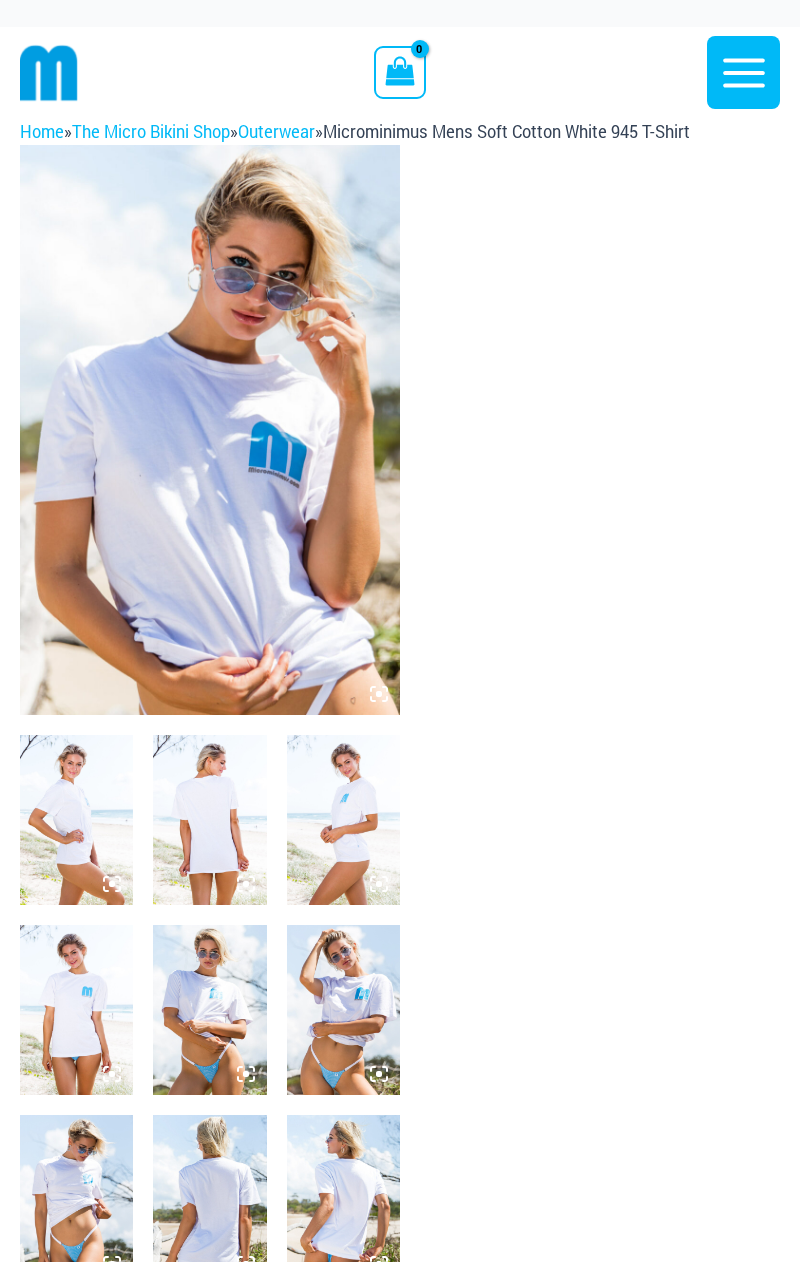 scroll, scrollTop: 20, scrollLeft: 0, axis: vertical 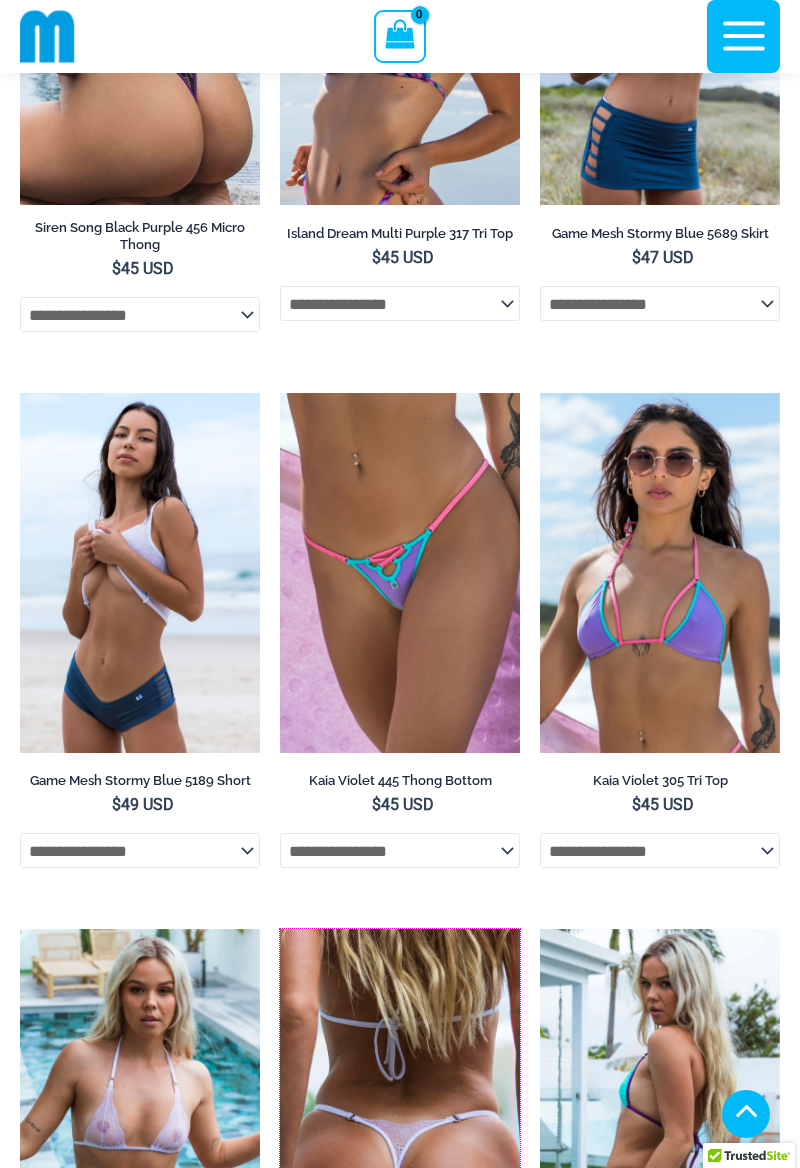 click at bounding box center [400, 1121] 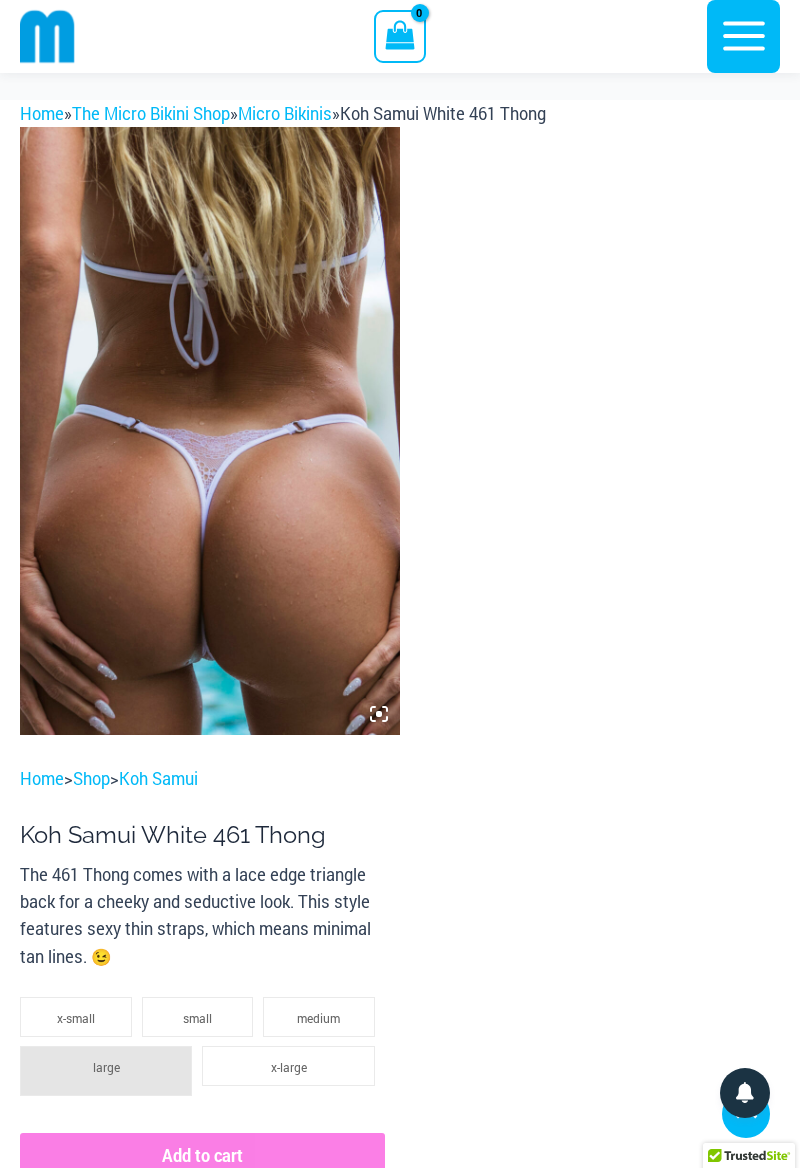 scroll, scrollTop: 4063, scrollLeft: 0, axis: vertical 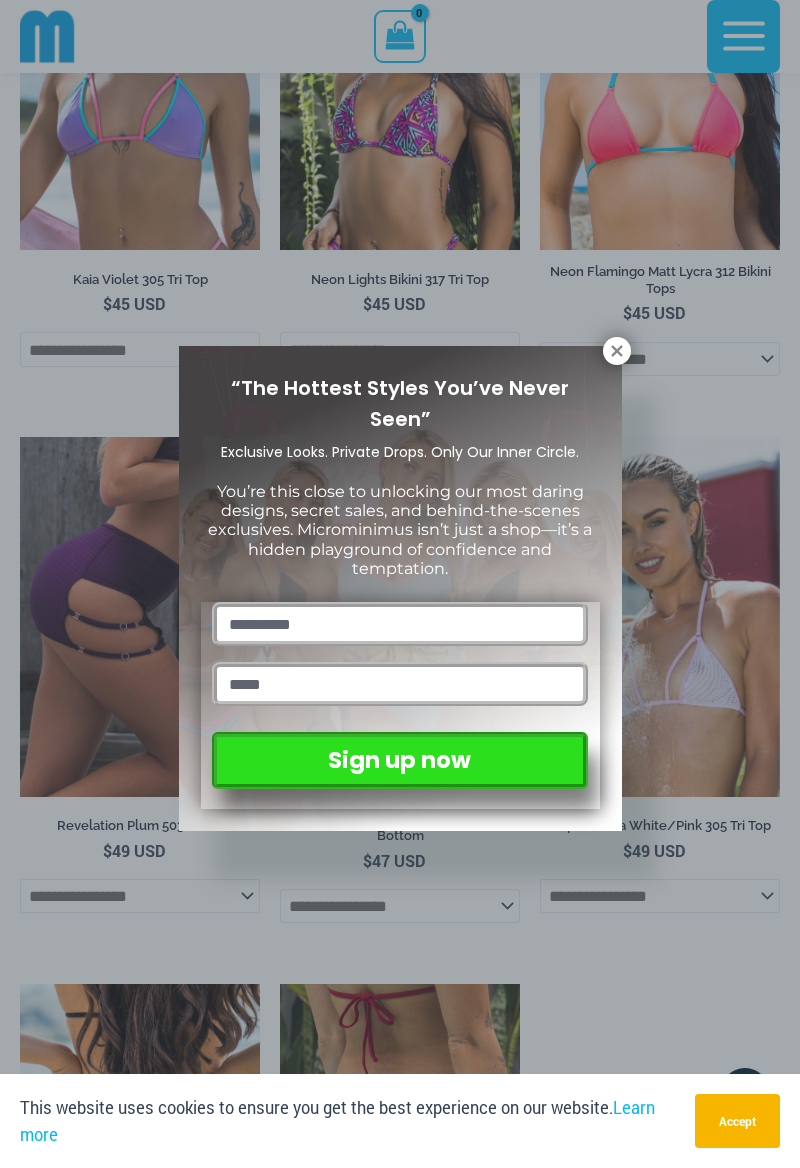 click 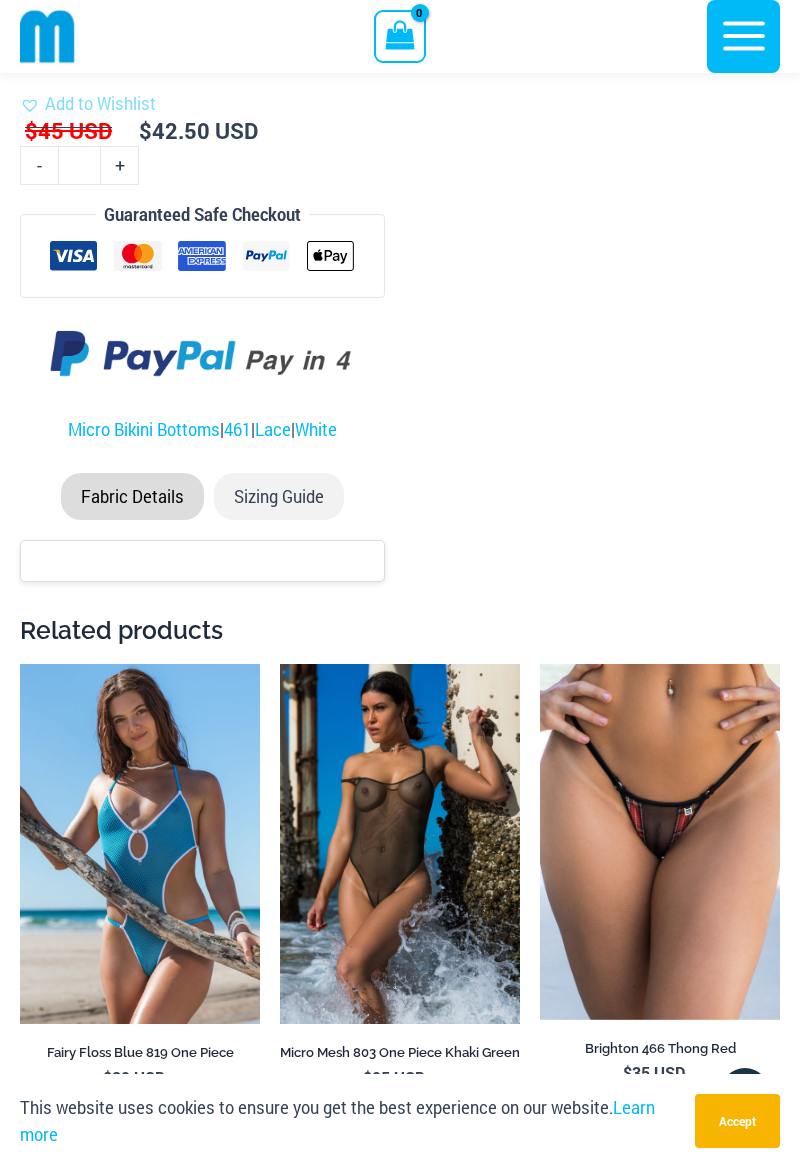 scroll, scrollTop: 0, scrollLeft: 0, axis: both 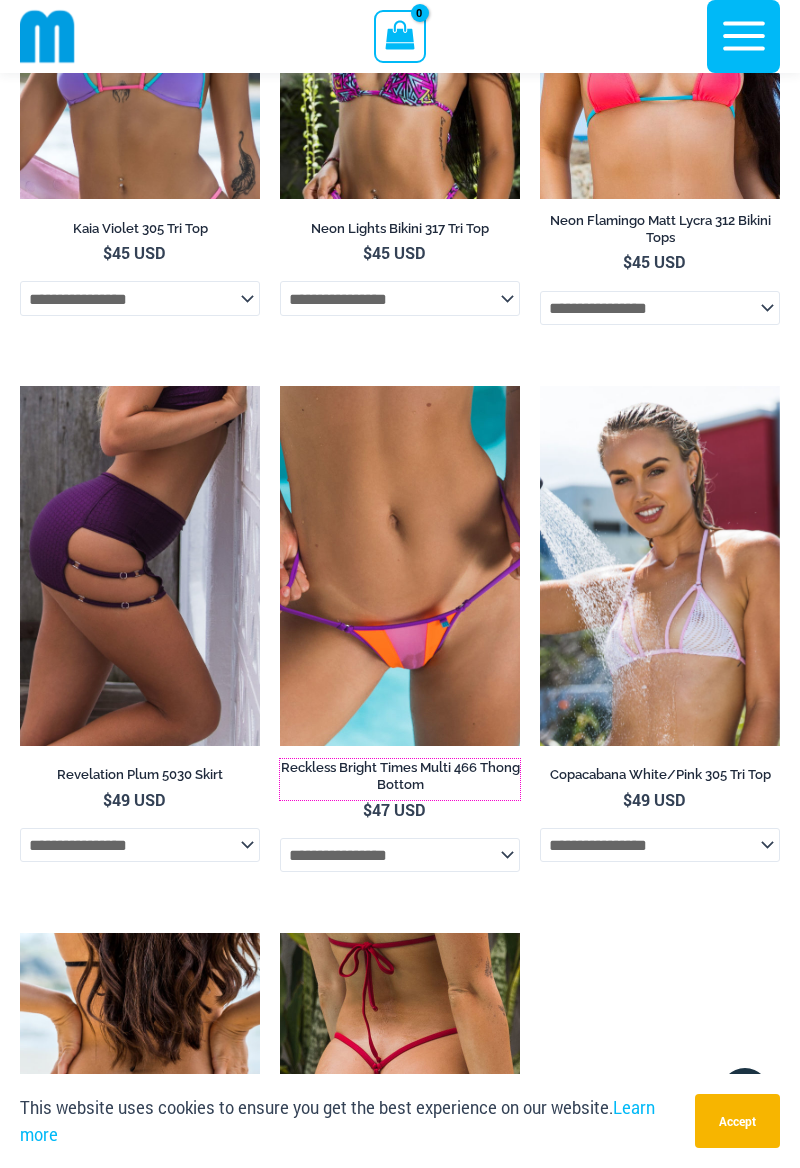 click on "Reckless Bright Times Multi 466 Thong Bottom" at bounding box center [400, 776] 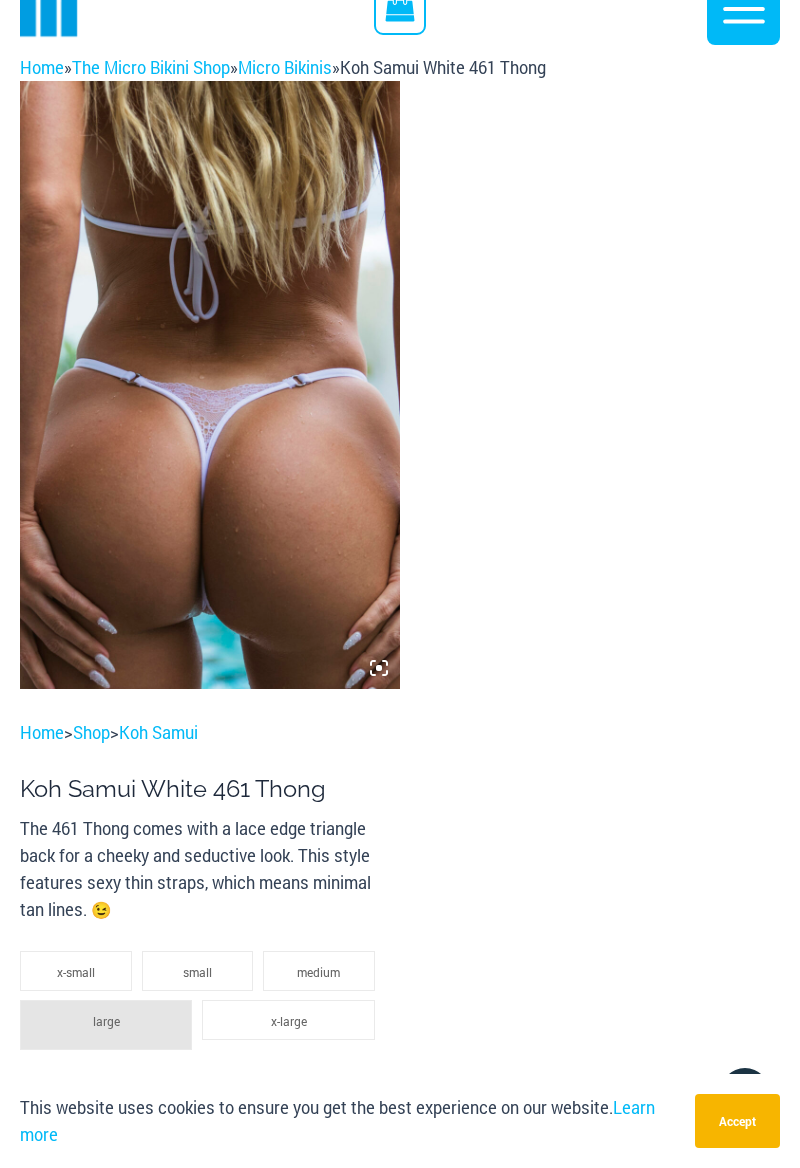 scroll, scrollTop: 0, scrollLeft: 0, axis: both 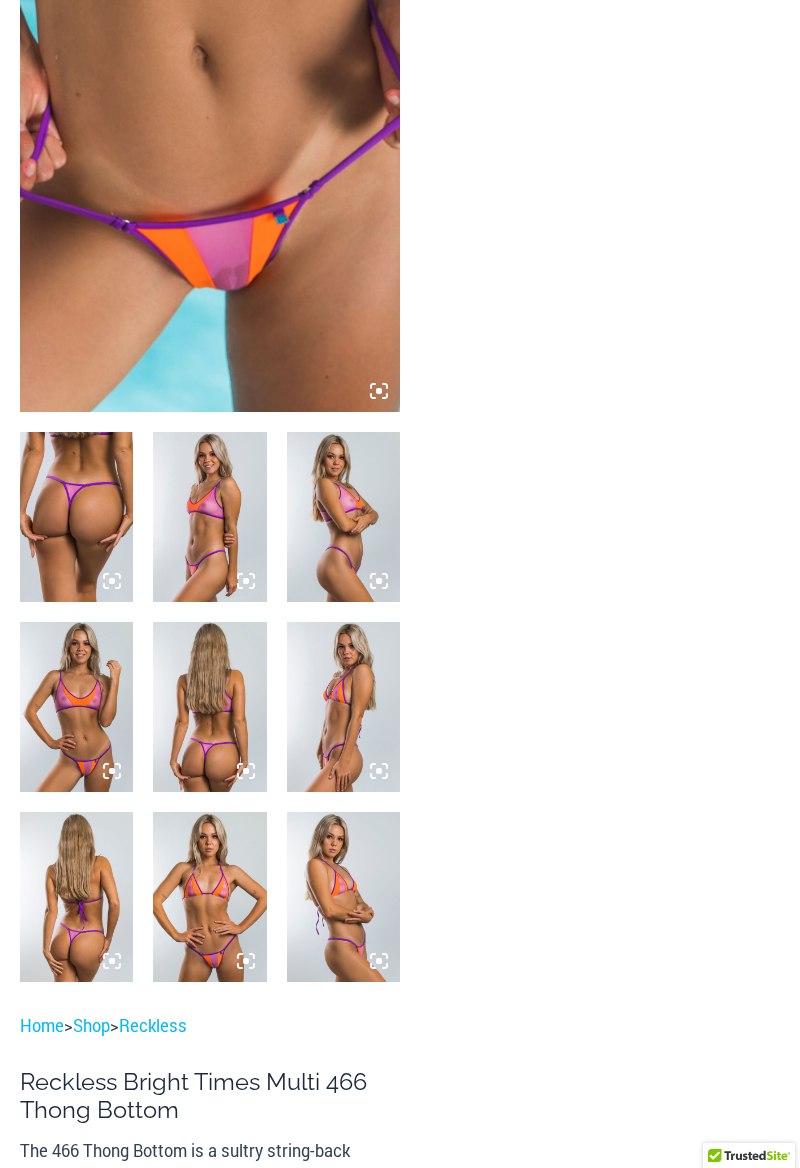 click 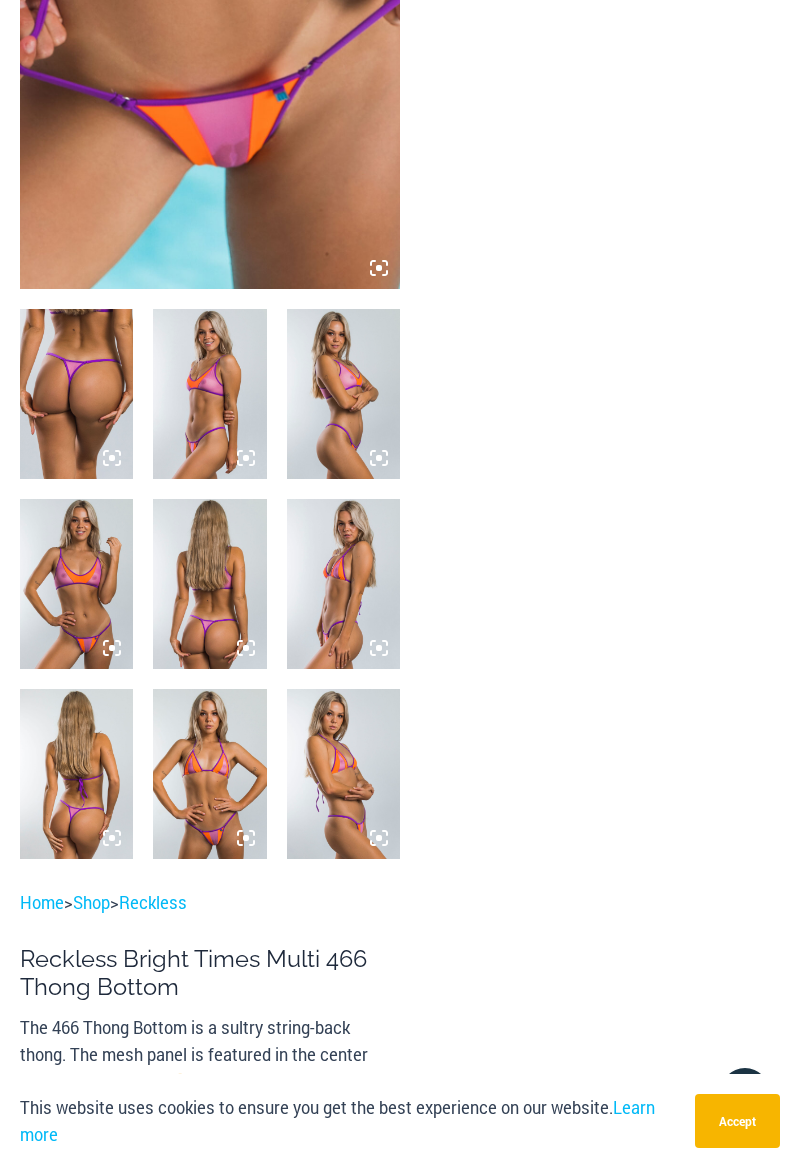scroll, scrollTop: 0, scrollLeft: 0, axis: both 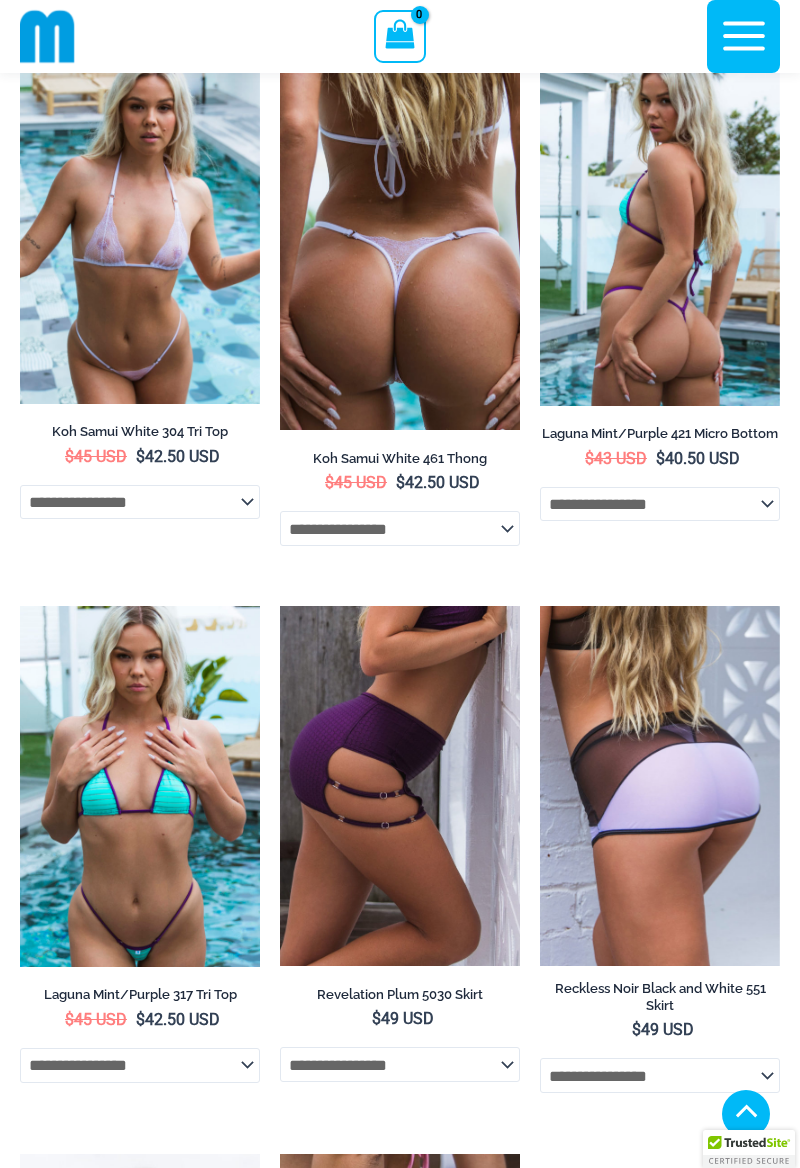 click on "→" at bounding box center [535, 1728] 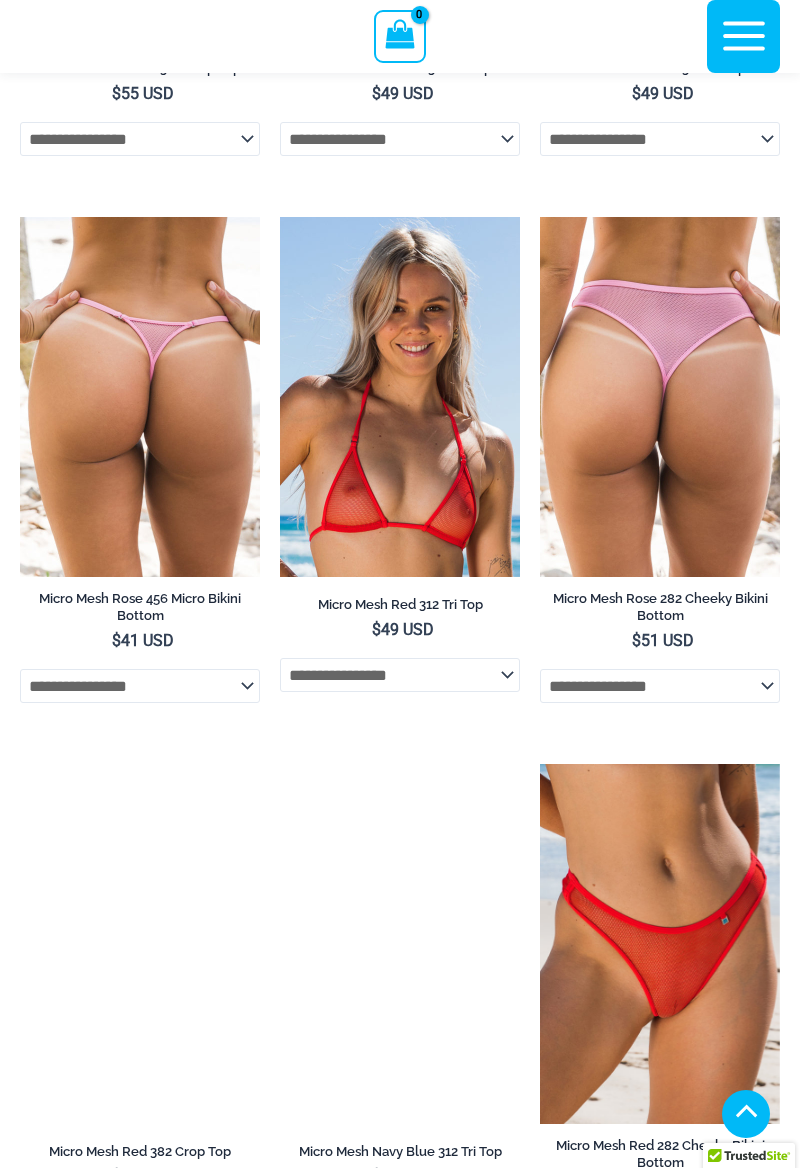 scroll, scrollTop: 1941, scrollLeft: 0, axis: vertical 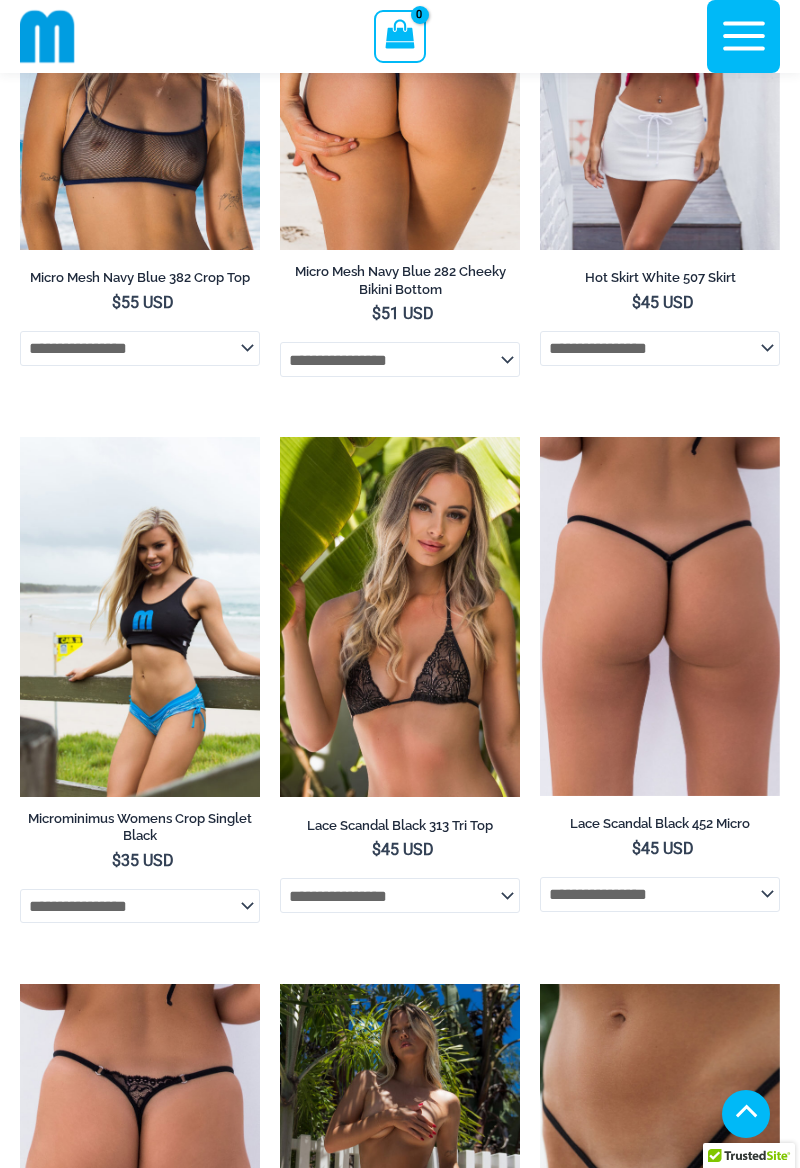 click on "4" at bounding box center (238, 4305) 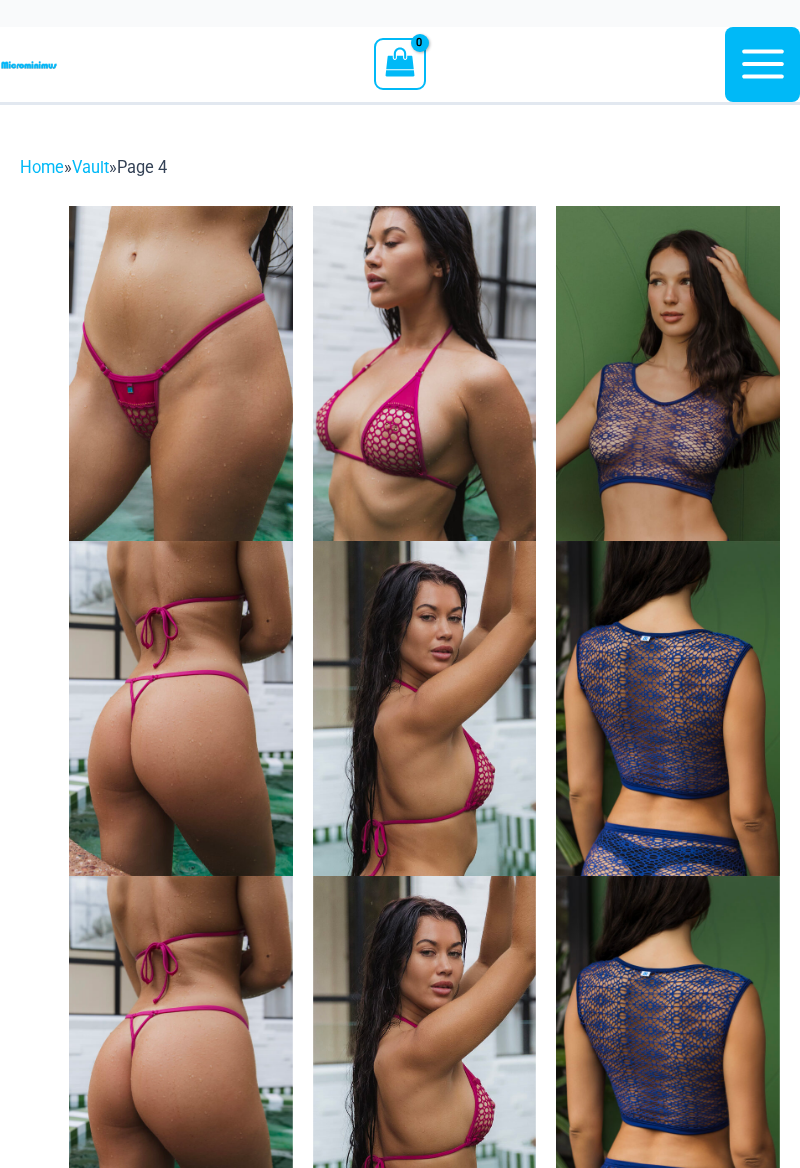 scroll, scrollTop: 0, scrollLeft: 0, axis: both 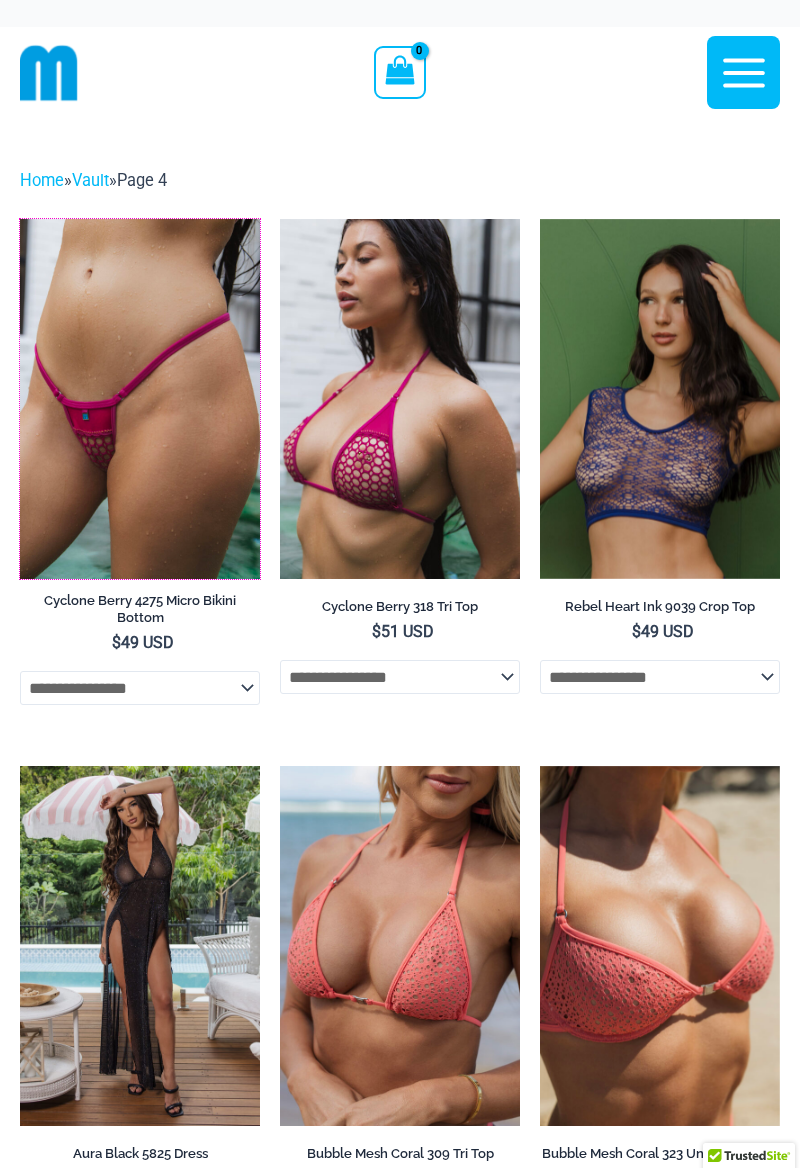 click at bounding box center (20, 219) 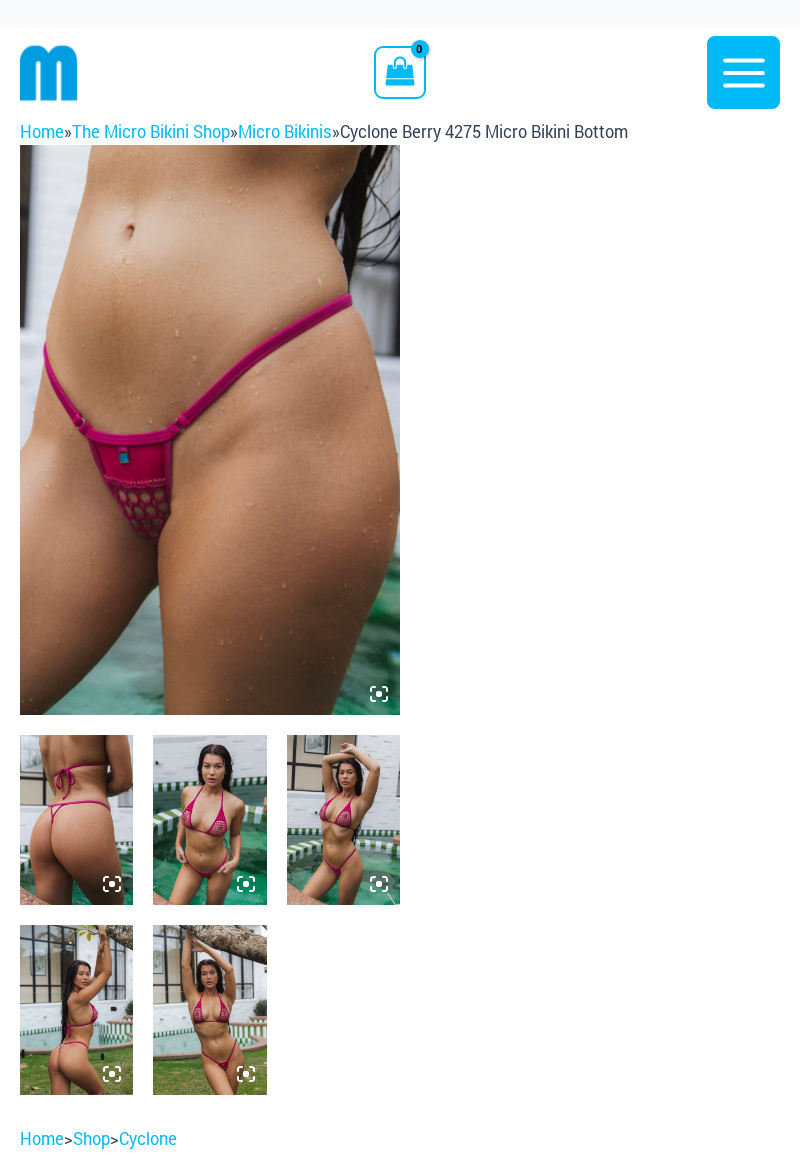 scroll, scrollTop: 195, scrollLeft: 0, axis: vertical 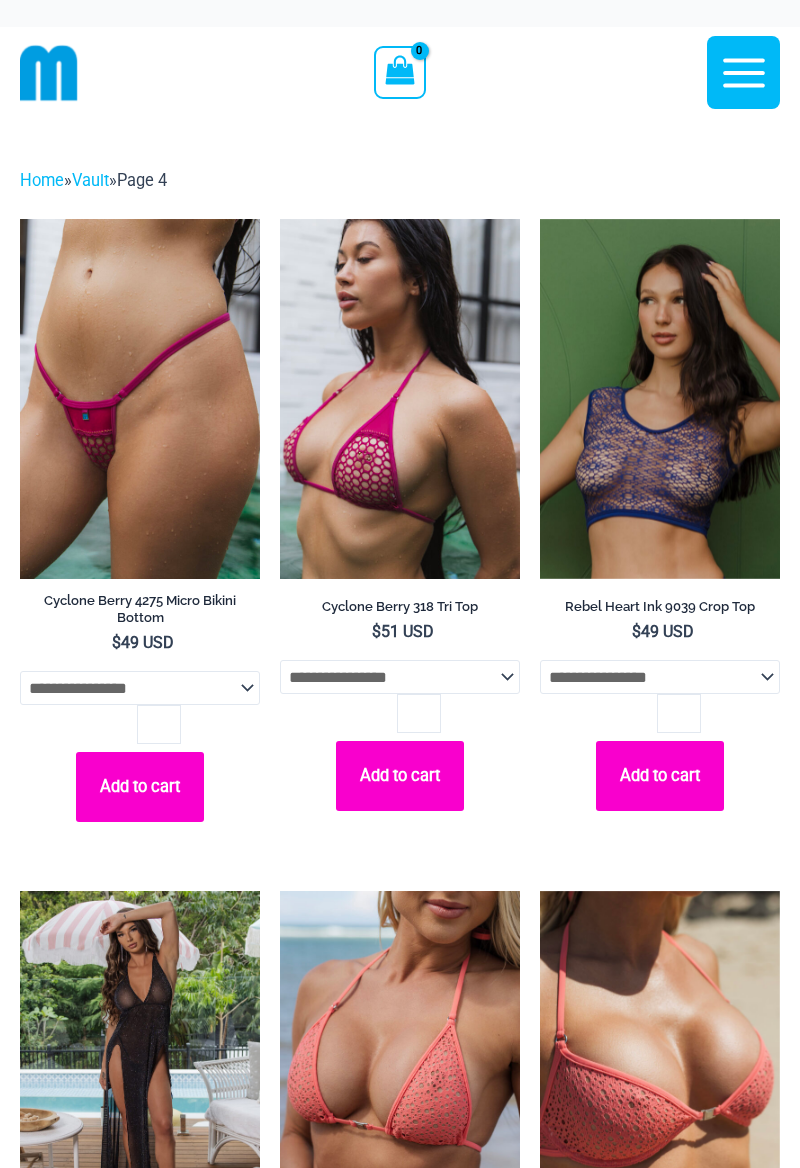 click on "Rebel Heart Ink 9039 Crop Top quantity
*
Add to cart" 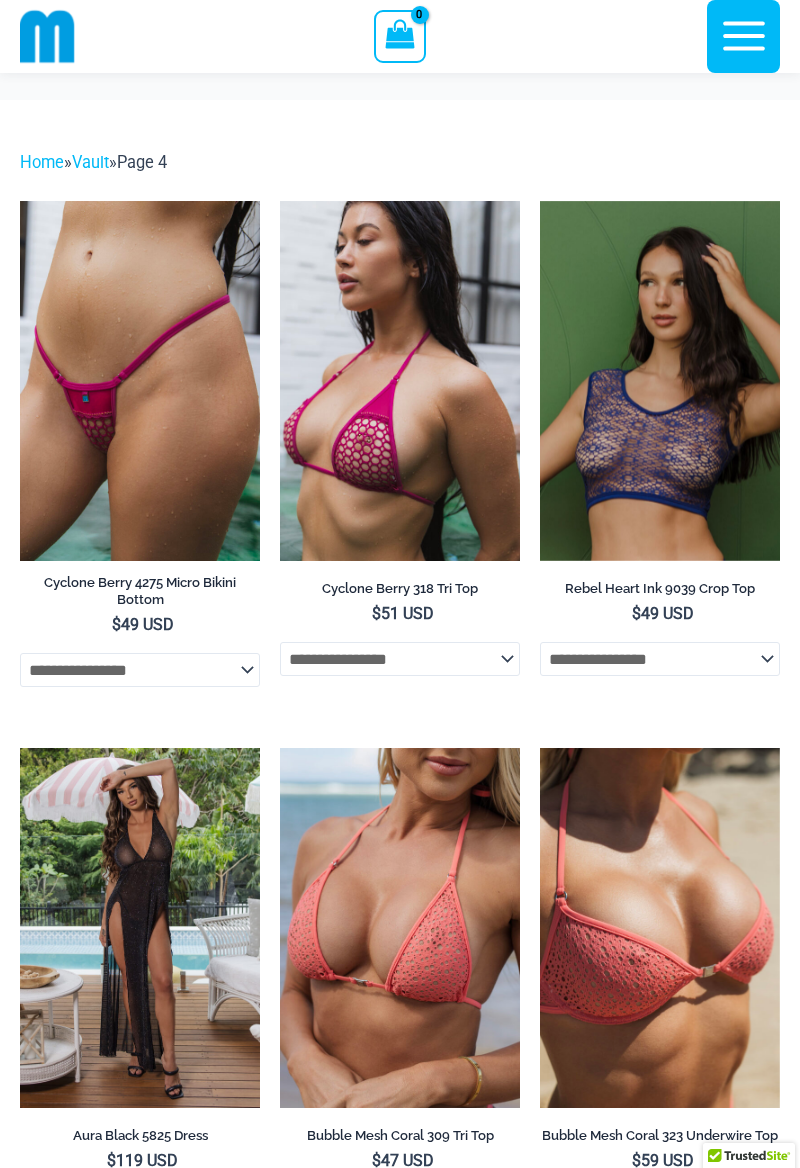 scroll, scrollTop: 313, scrollLeft: 0, axis: vertical 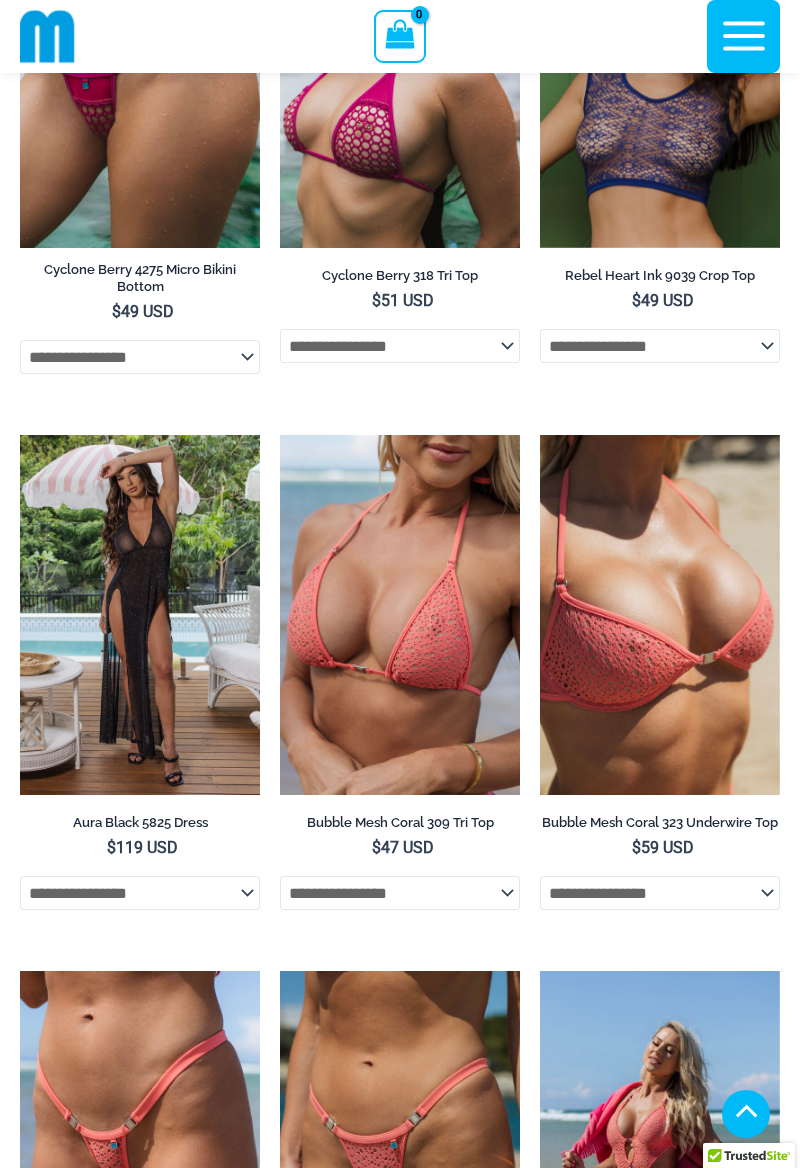 click on "5" at bounding box center [287, 5901] 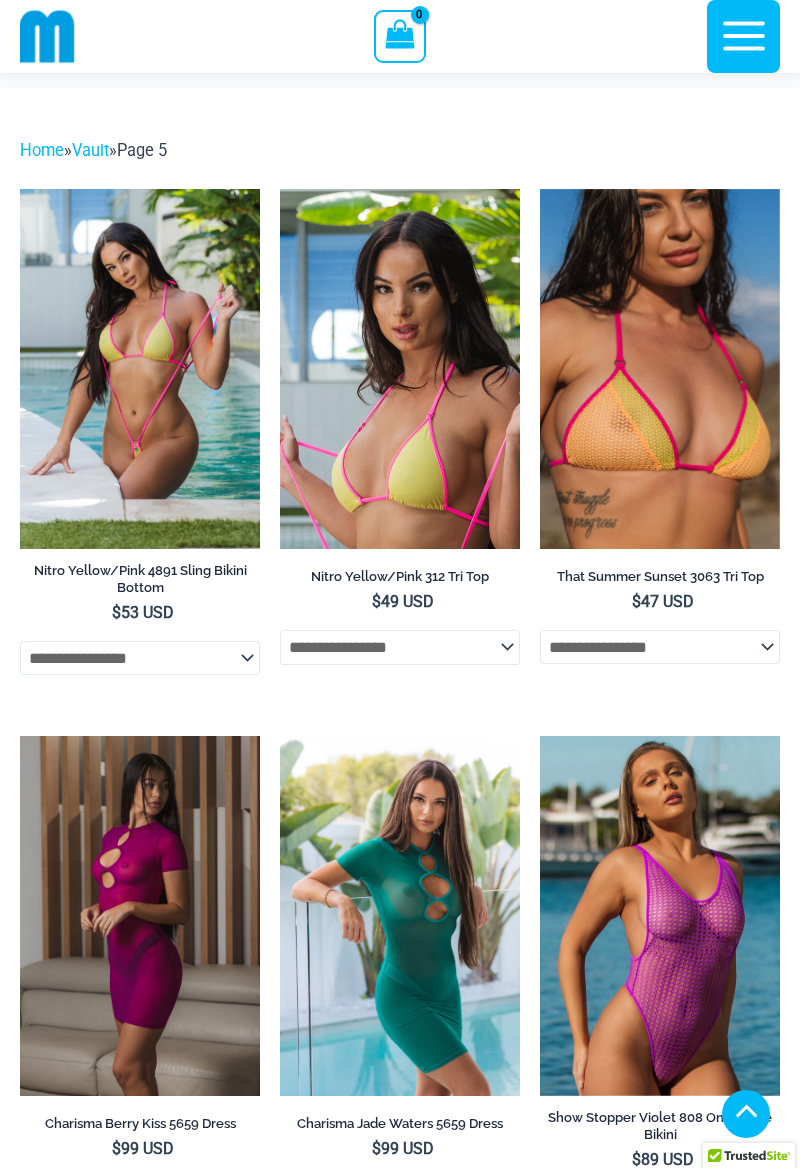 scroll, scrollTop: 1144, scrollLeft: 0, axis: vertical 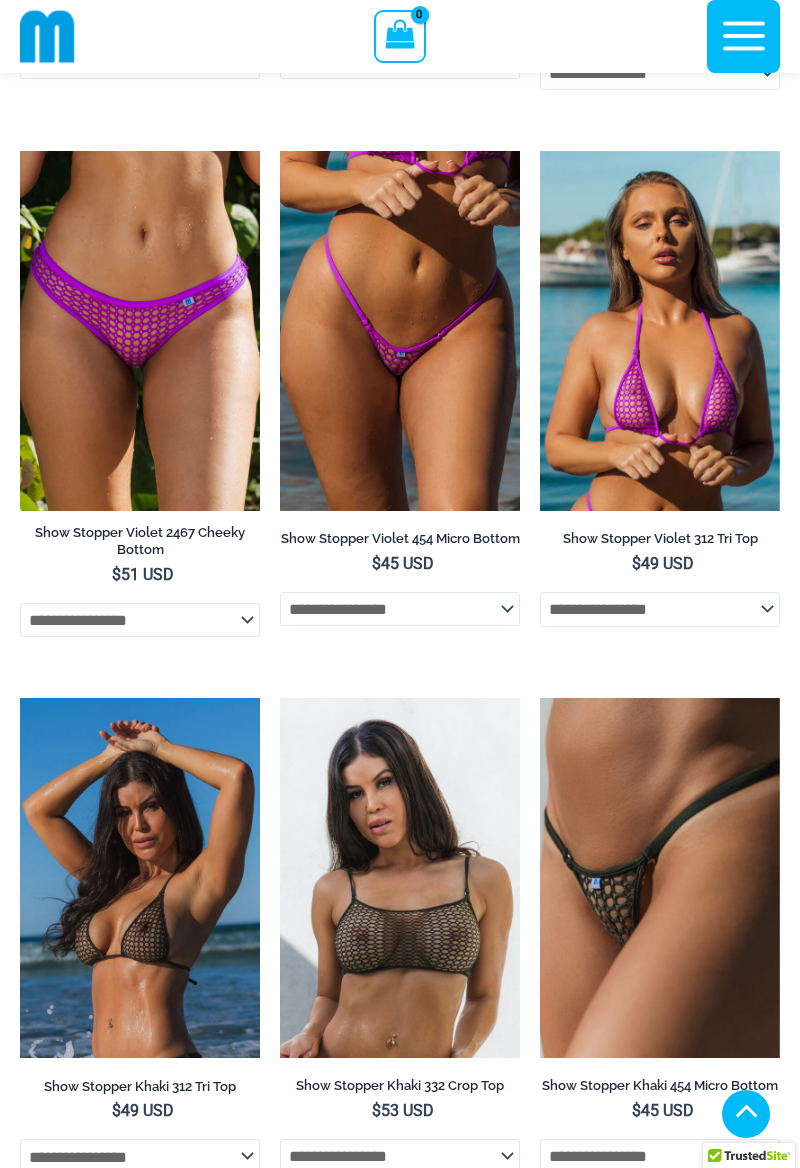 click on "10" at bounding box center (534, 5081) 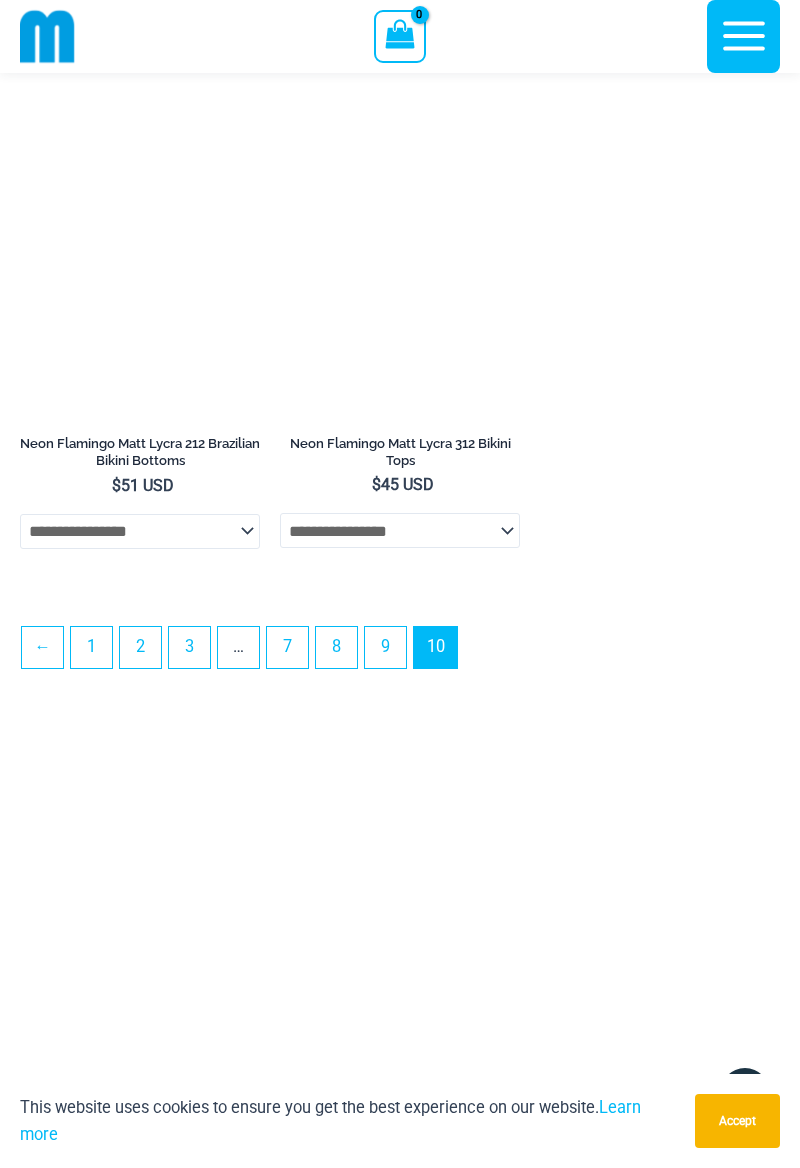 scroll, scrollTop: 2352, scrollLeft: 0, axis: vertical 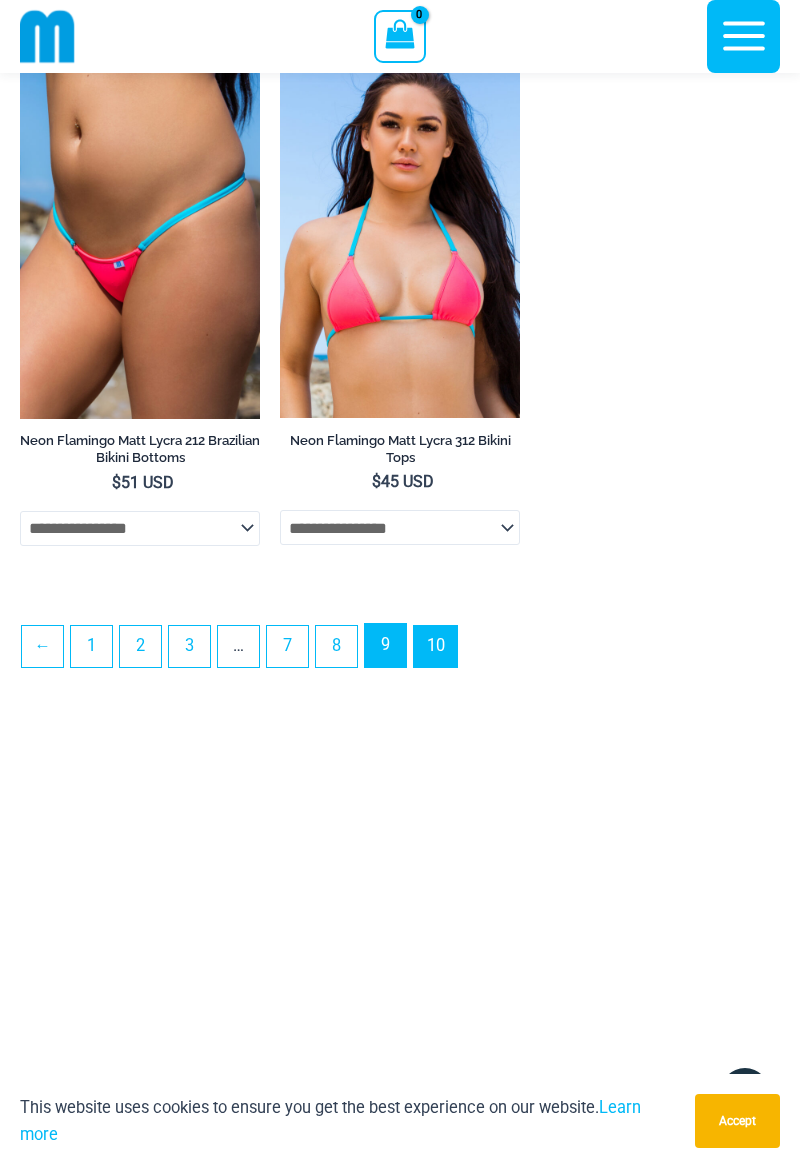 click on "9" at bounding box center [385, 645] 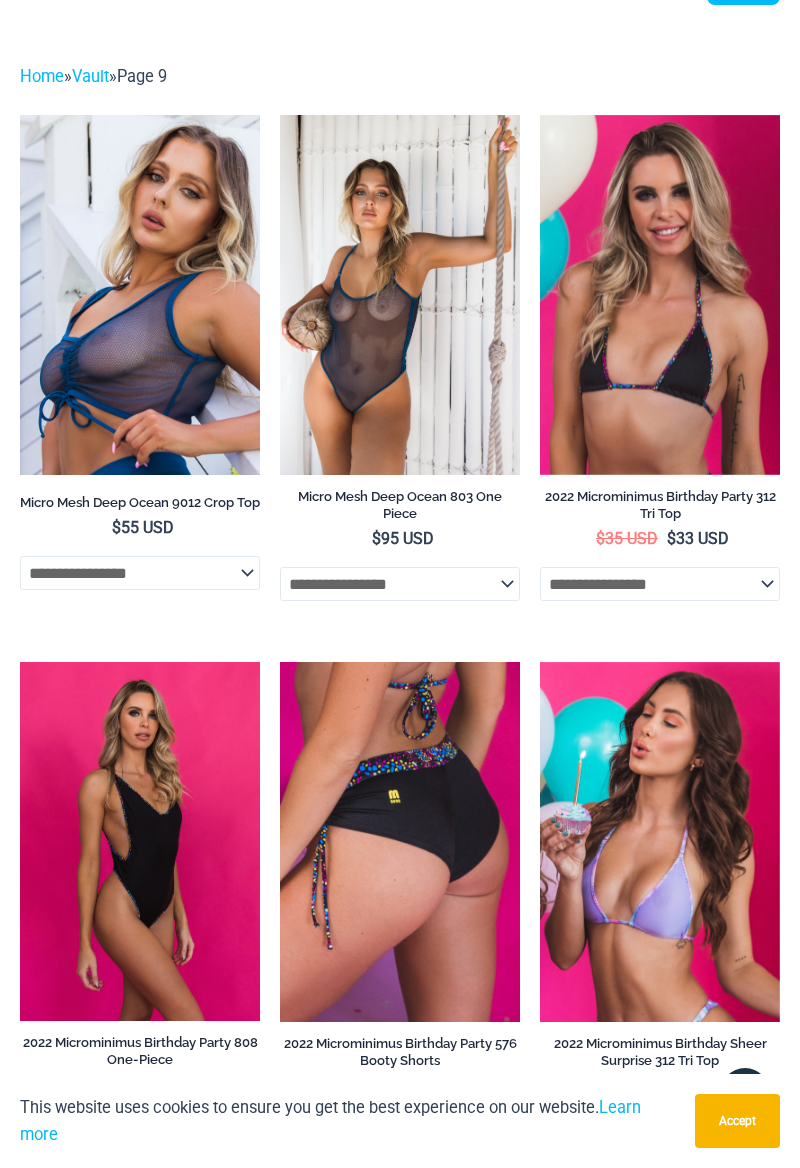 scroll, scrollTop: 0, scrollLeft: 0, axis: both 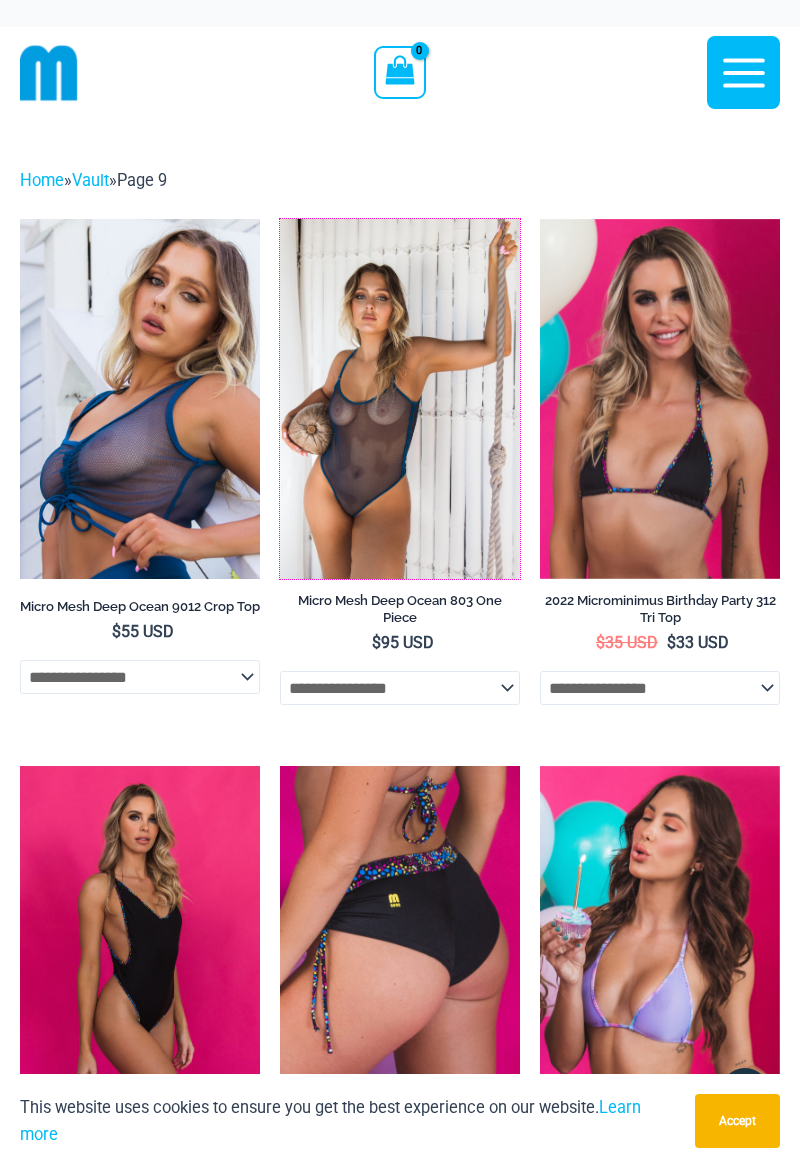 click at bounding box center [280, 219] 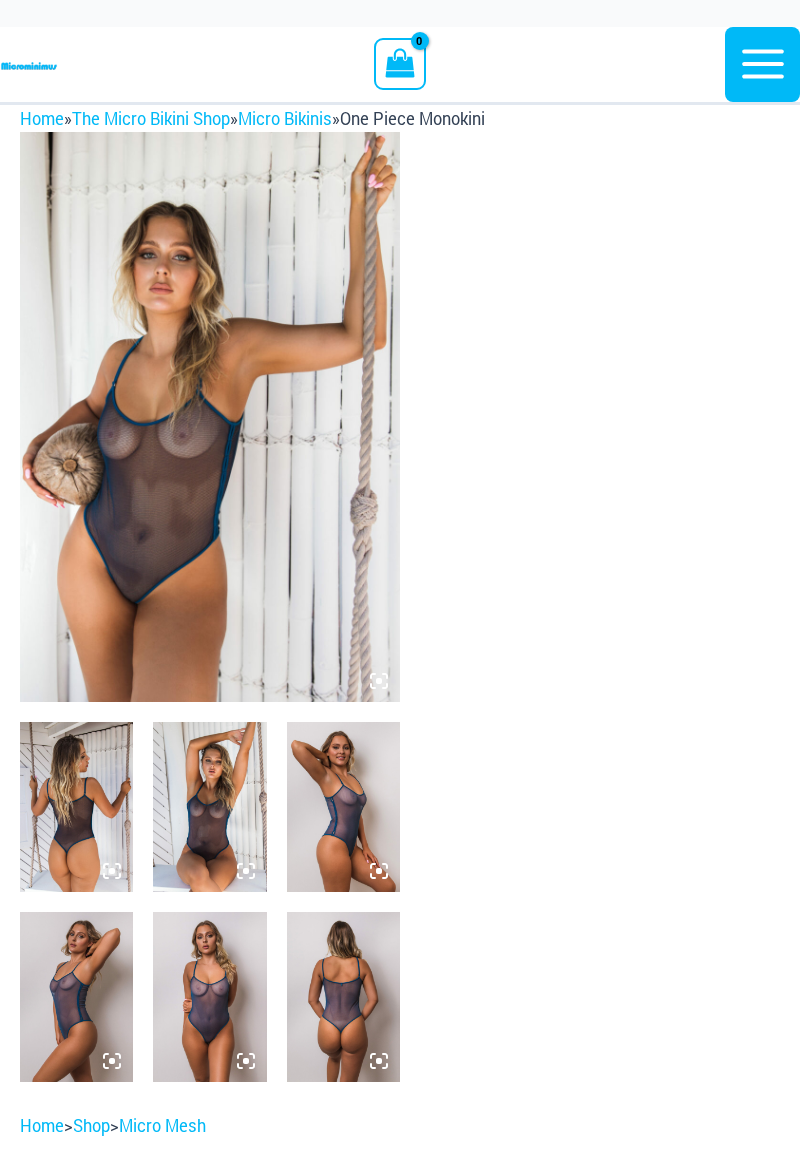 scroll, scrollTop: 0, scrollLeft: 0, axis: both 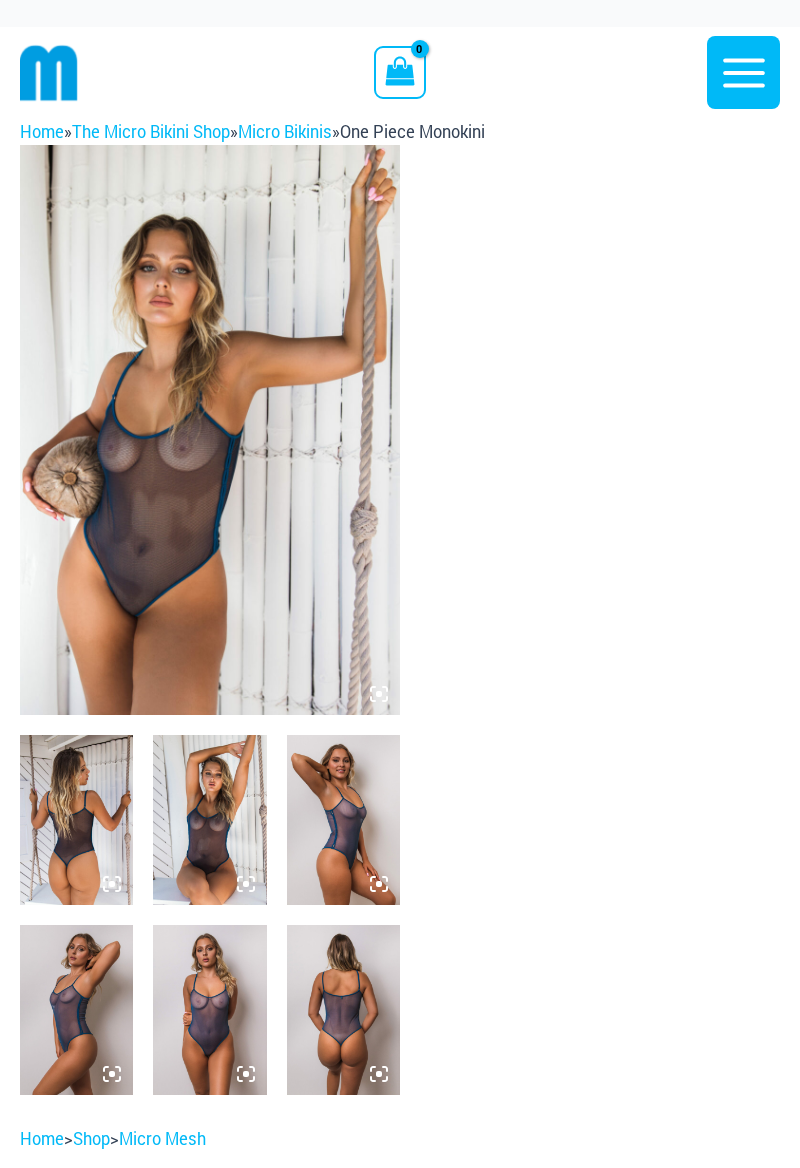 click at bounding box center [209, 1010] 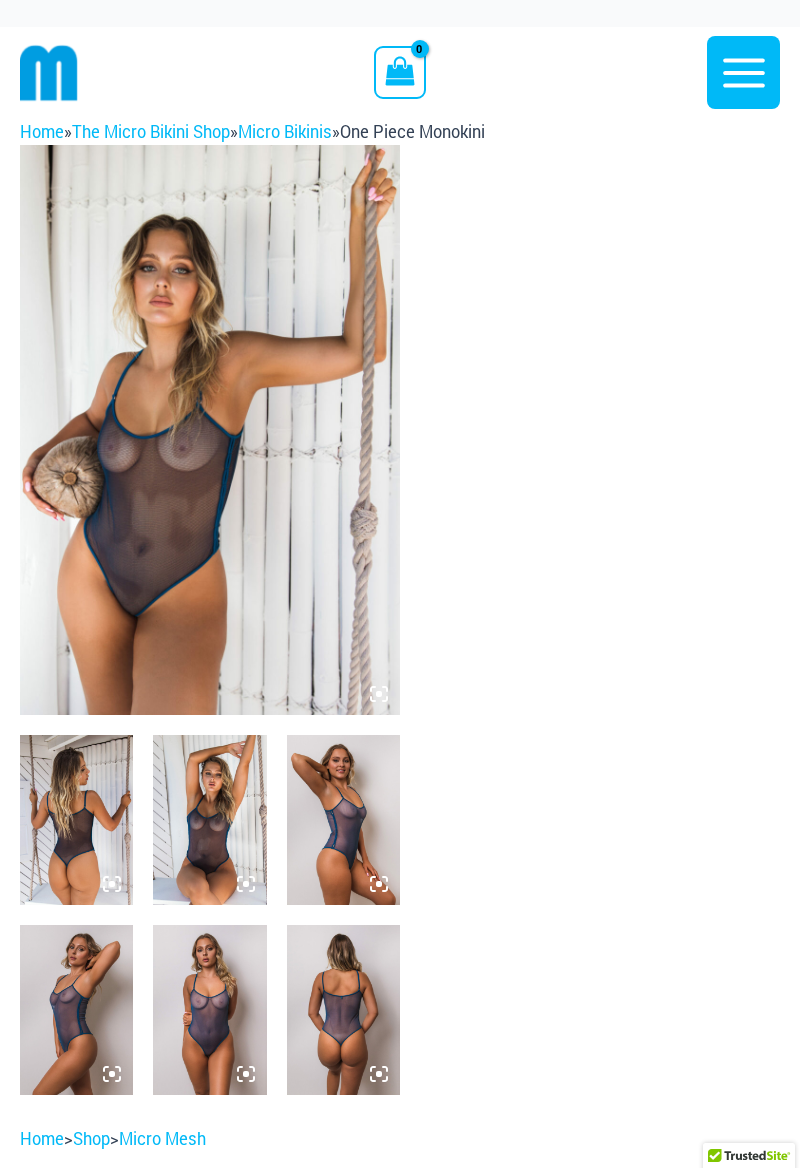 click at bounding box center (209, 1010) 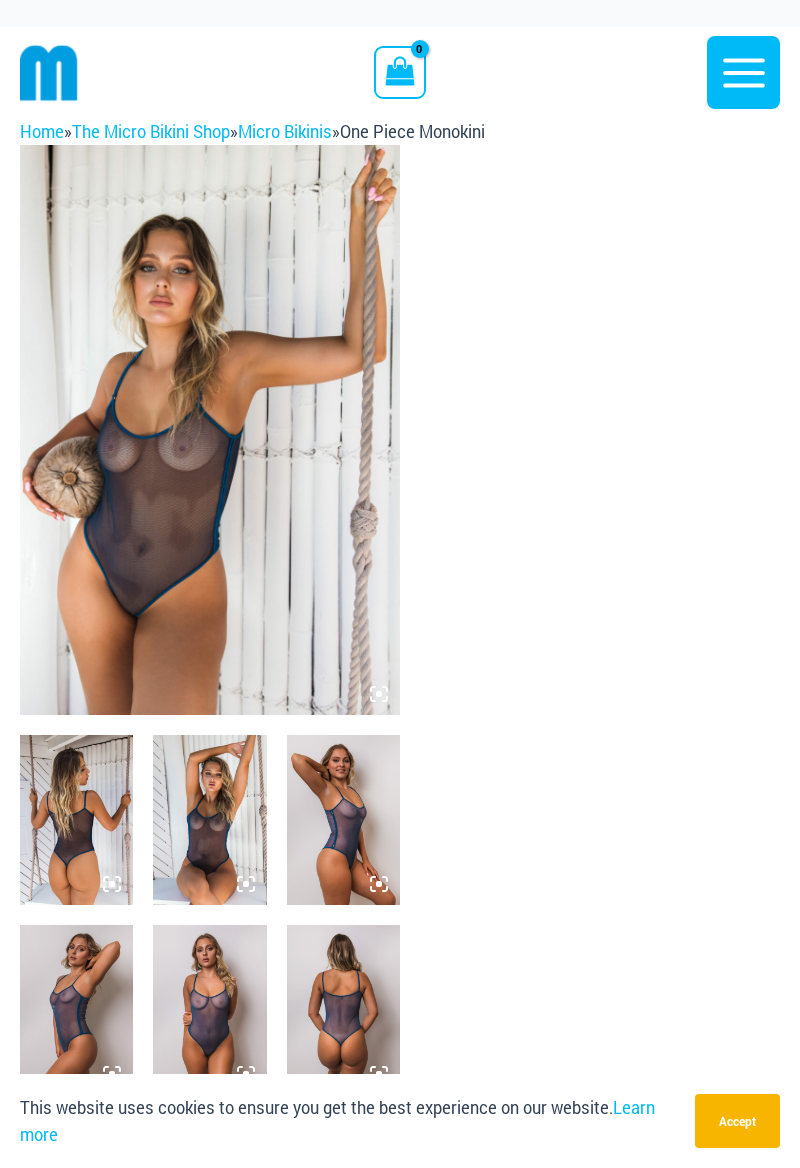 click at bounding box center [209, 1010] 